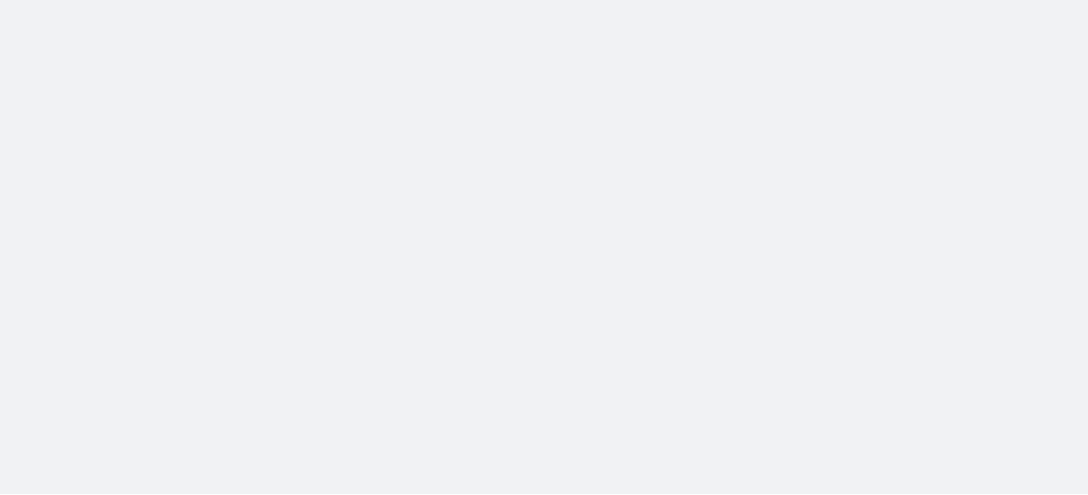 scroll, scrollTop: 0, scrollLeft: 0, axis: both 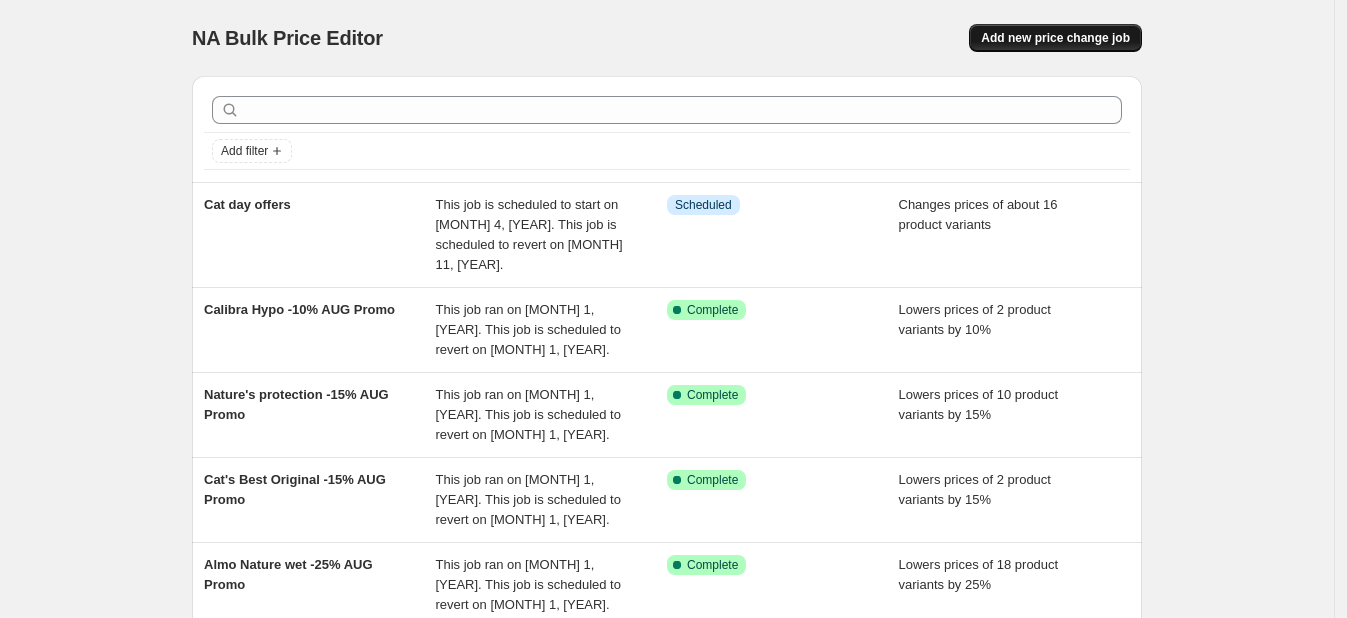 click on "Add new price change job" at bounding box center [1055, 38] 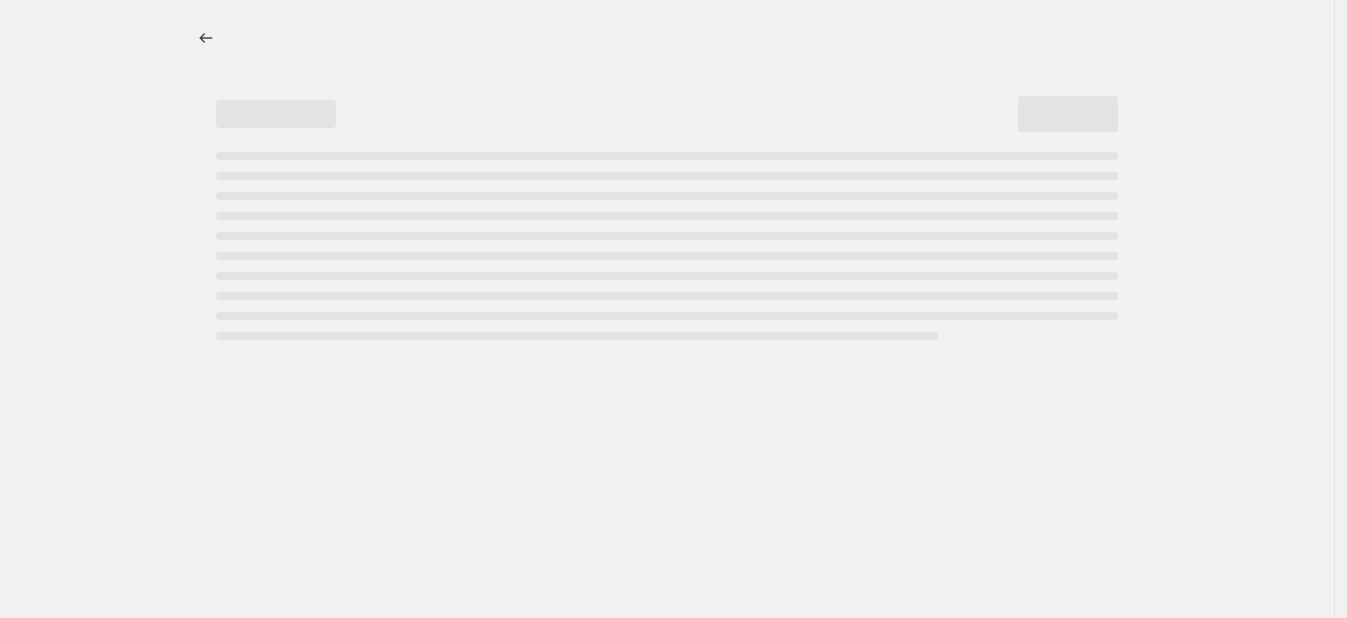 select on "percentage" 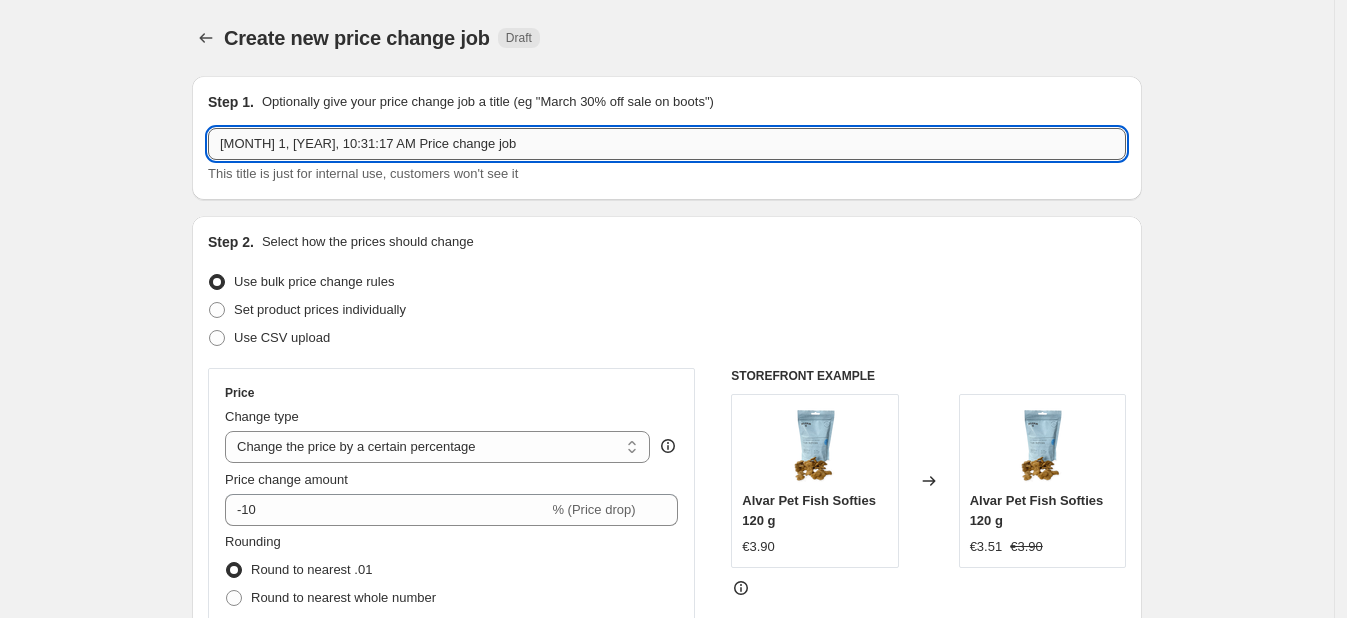 click on "Aug 1, 2025, 10:31:17 AM Price change job" at bounding box center (667, 144) 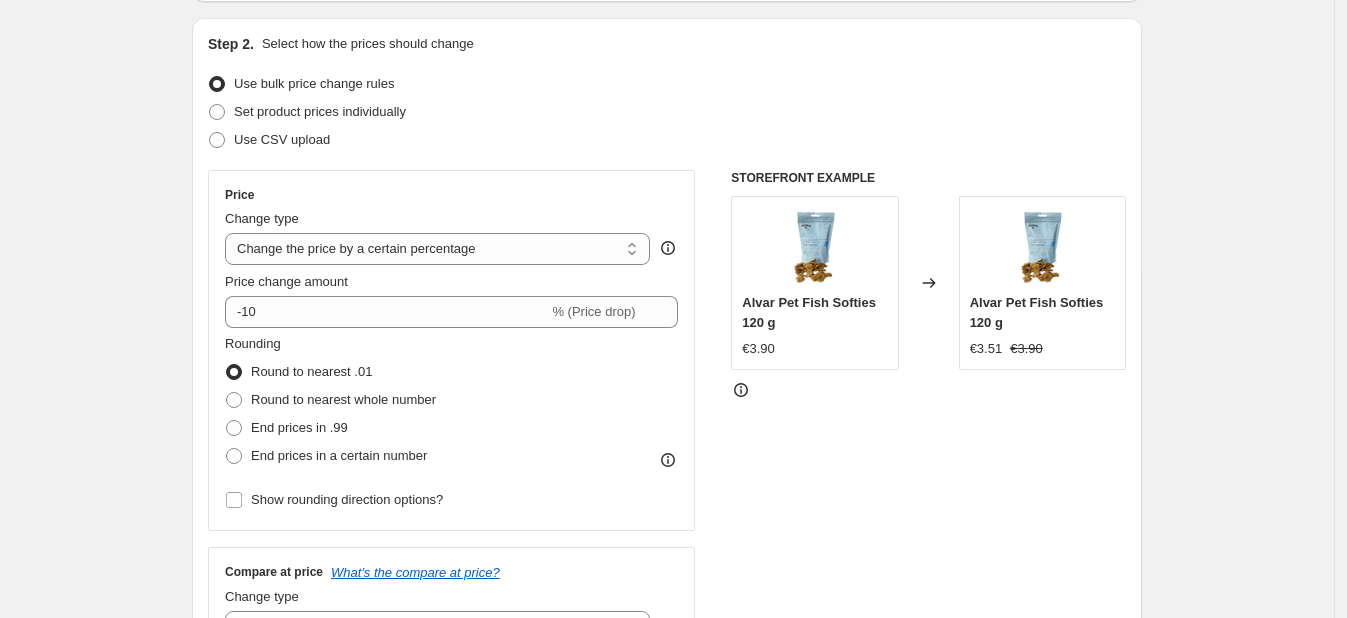 scroll, scrollTop: 201, scrollLeft: 0, axis: vertical 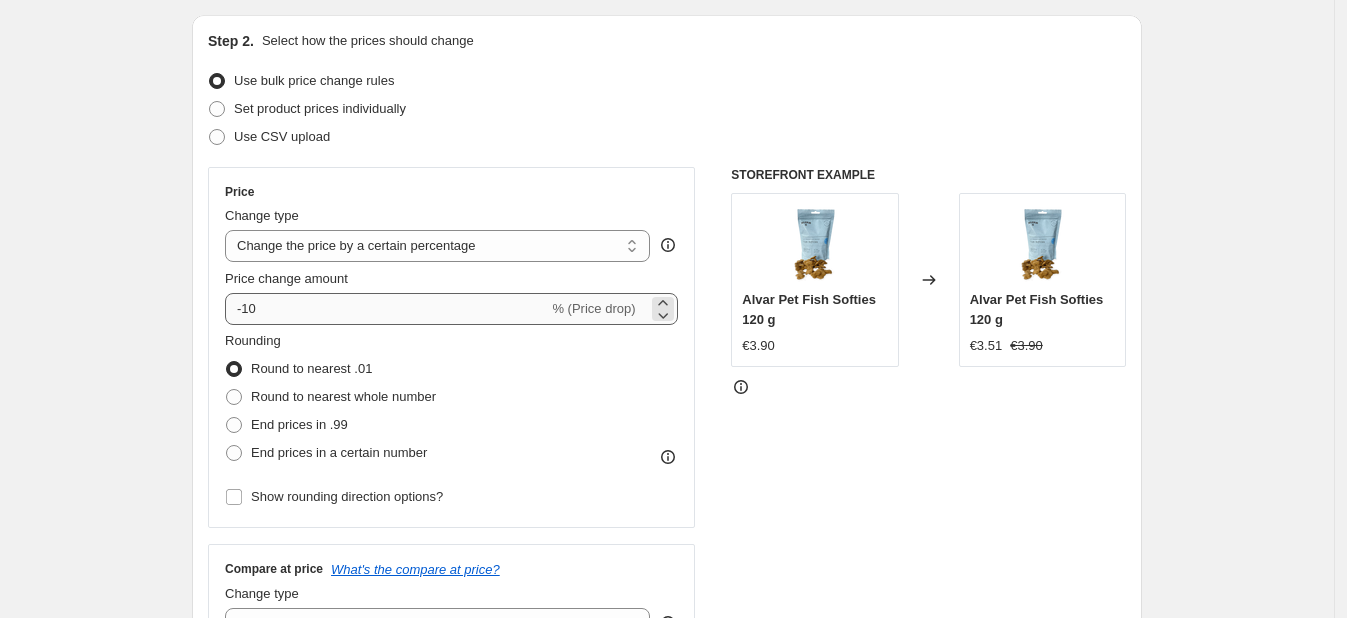 type on "Sanocyn Forte -25% AUG Promo" 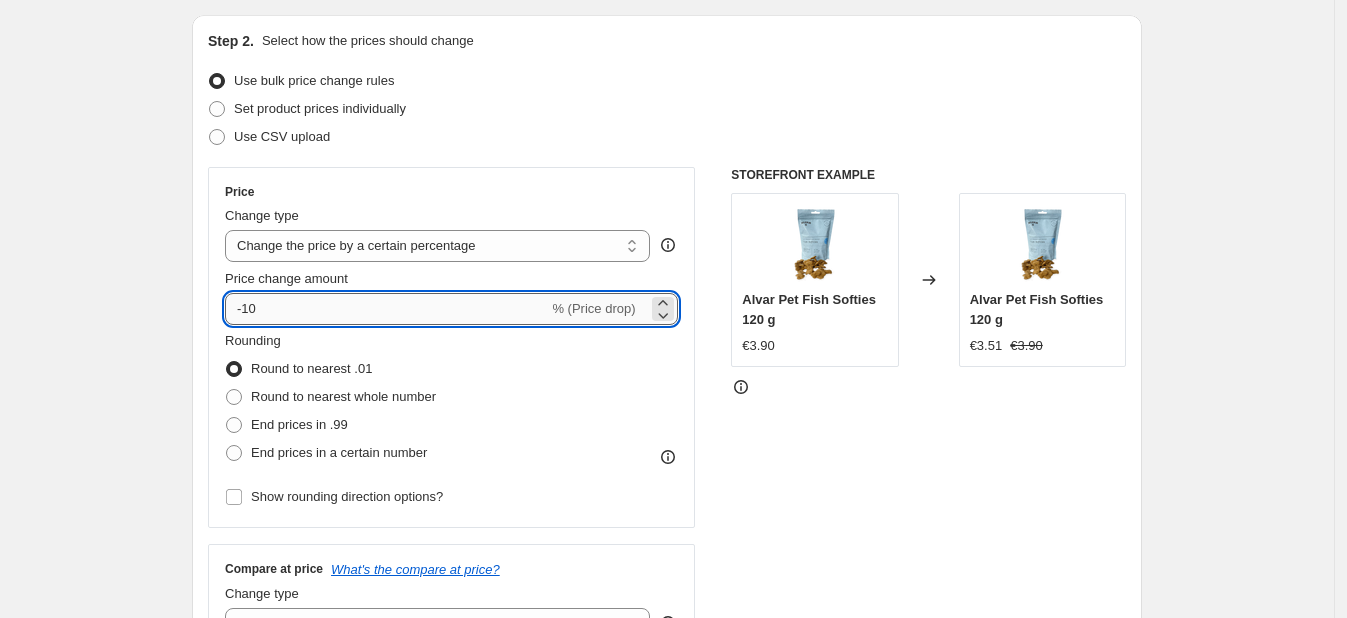 click on "-10" at bounding box center (386, 309) 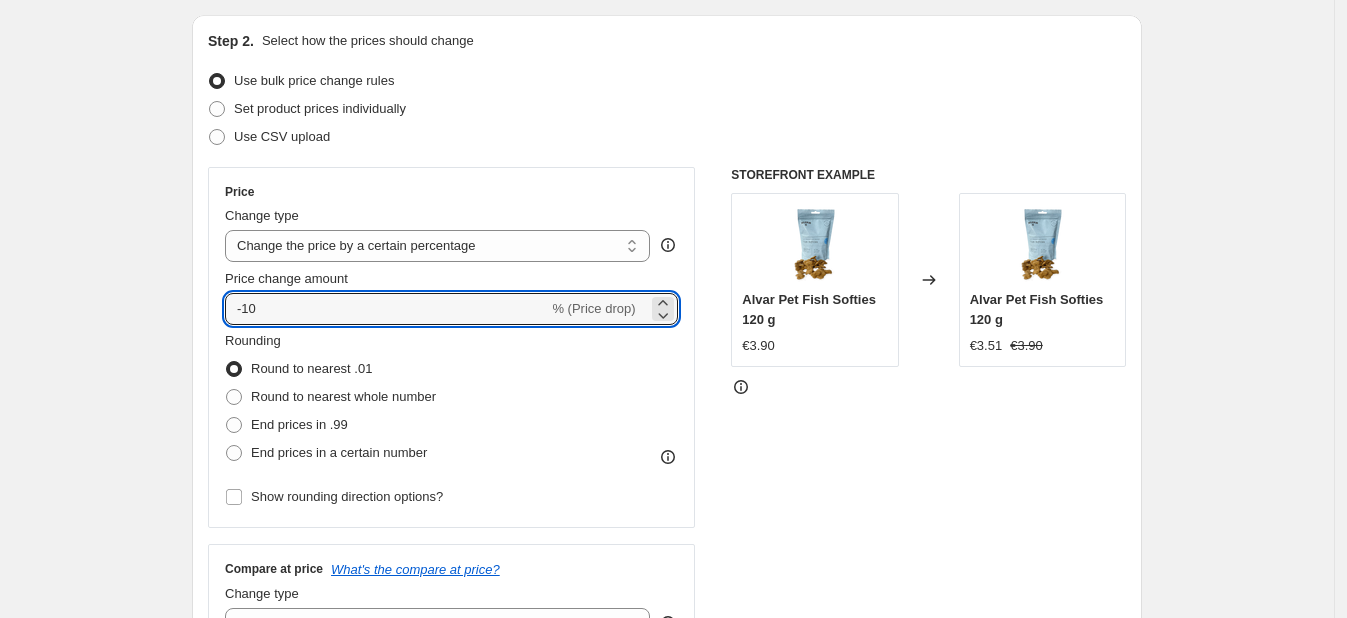 type on "-25" 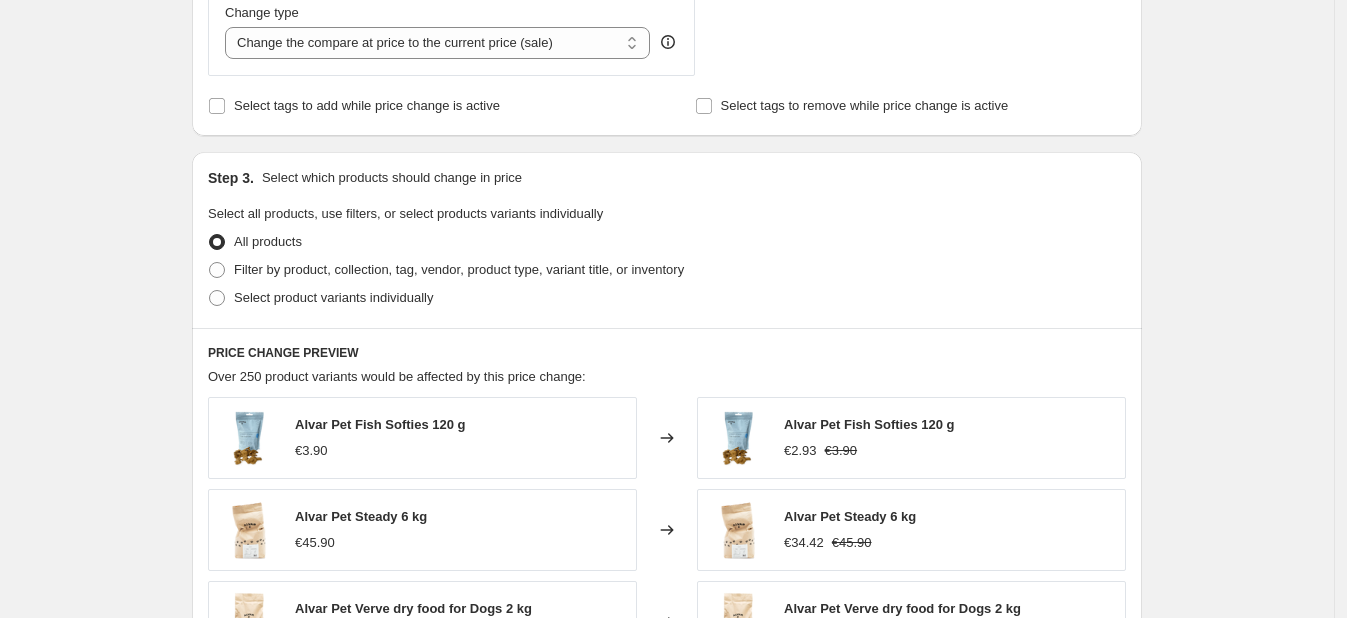 scroll, scrollTop: 792, scrollLeft: 0, axis: vertical 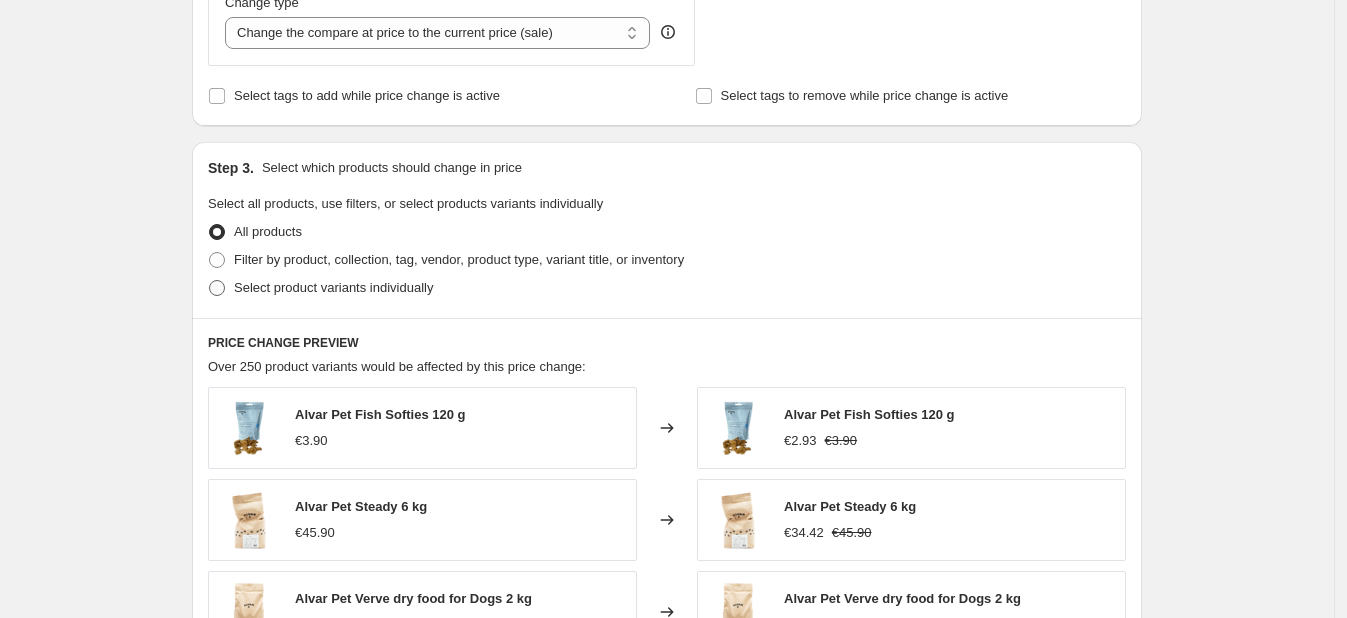 click at bounding box center [217, 288] 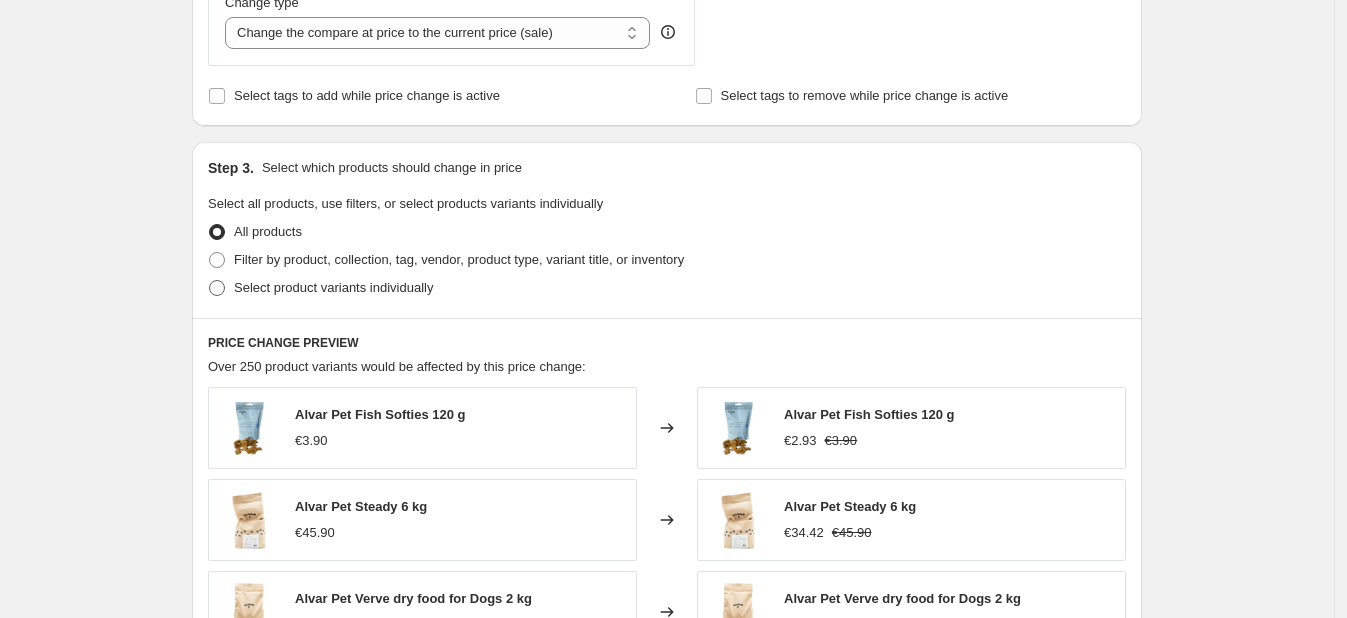 radio on "true" 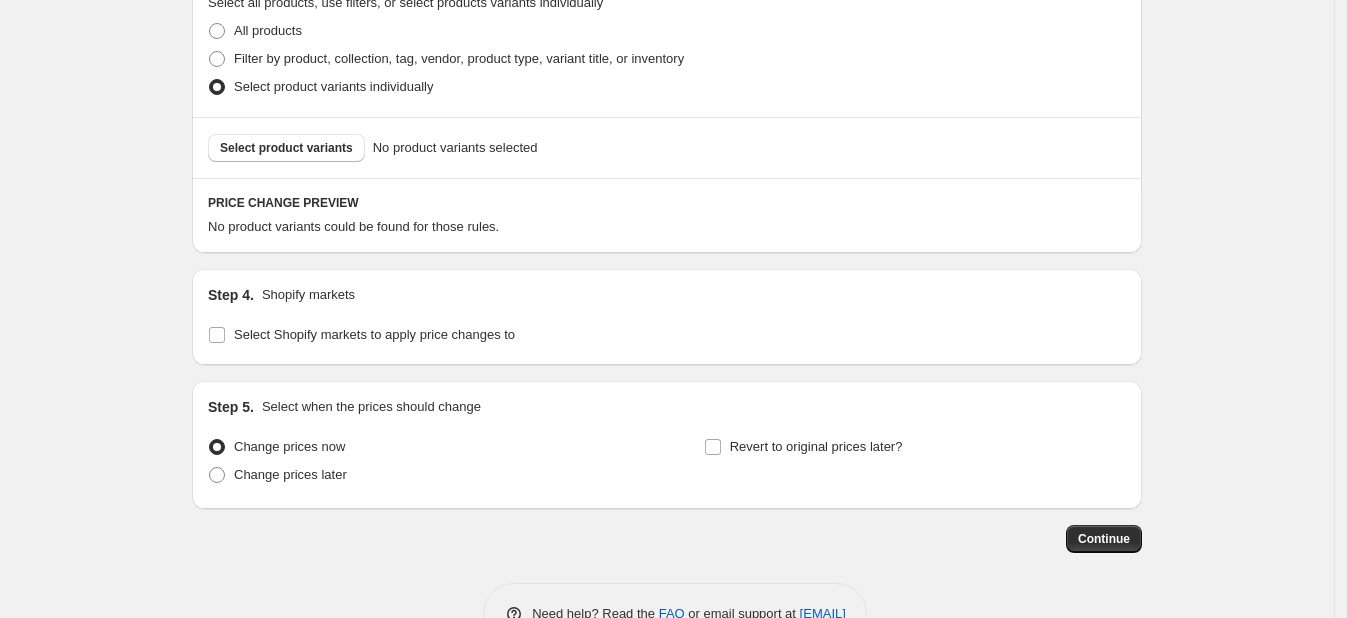 scroll, scrollTop: 994, scrollLeft: 0, axis: vertical 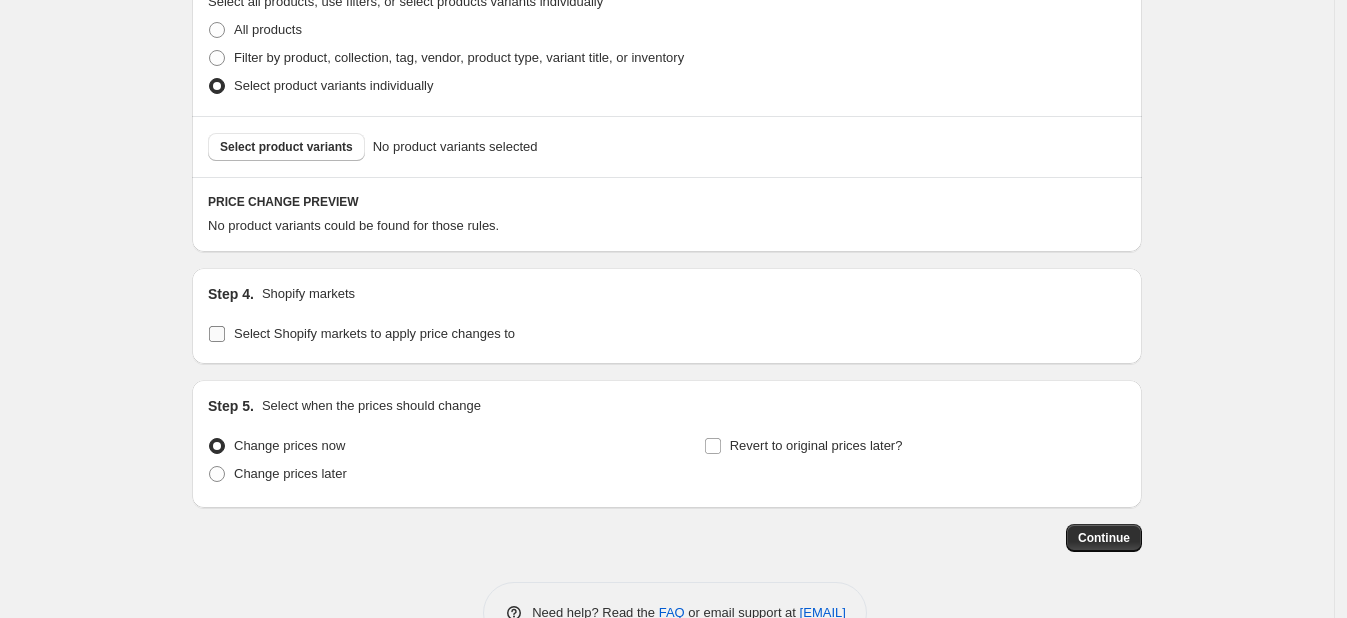 click on "Select Shopify markets to apply price changes to" at bounding box center [217, 334] 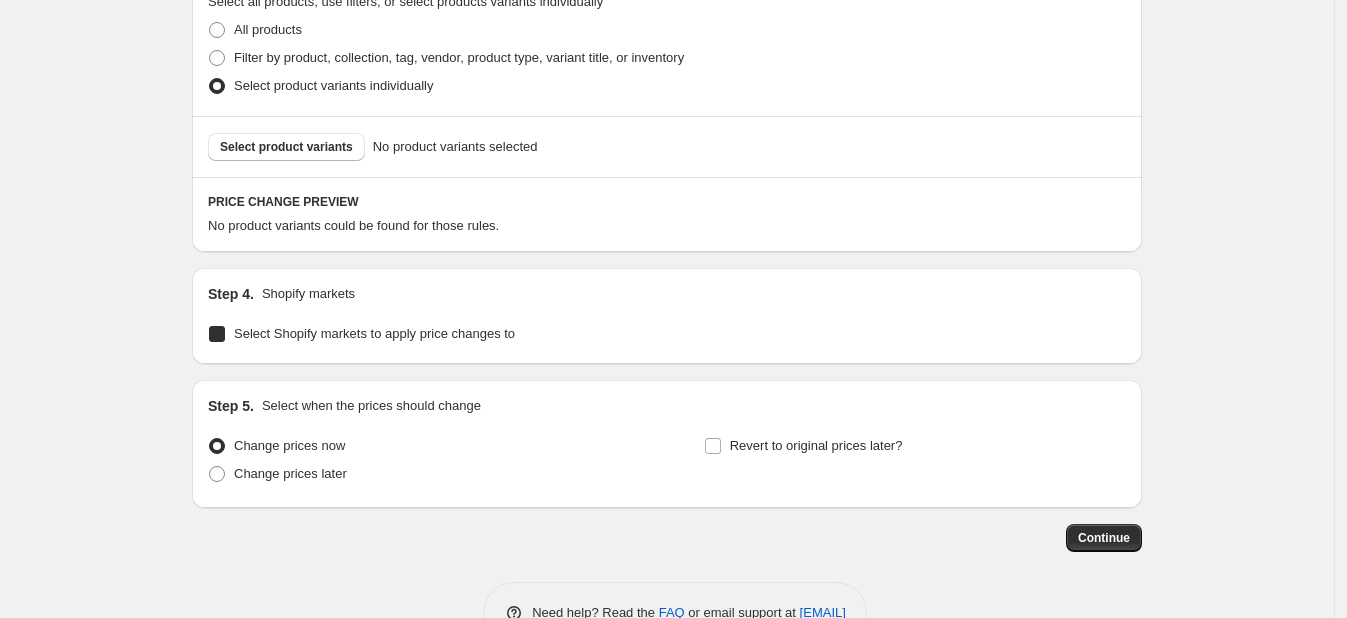 checkbox on "true" 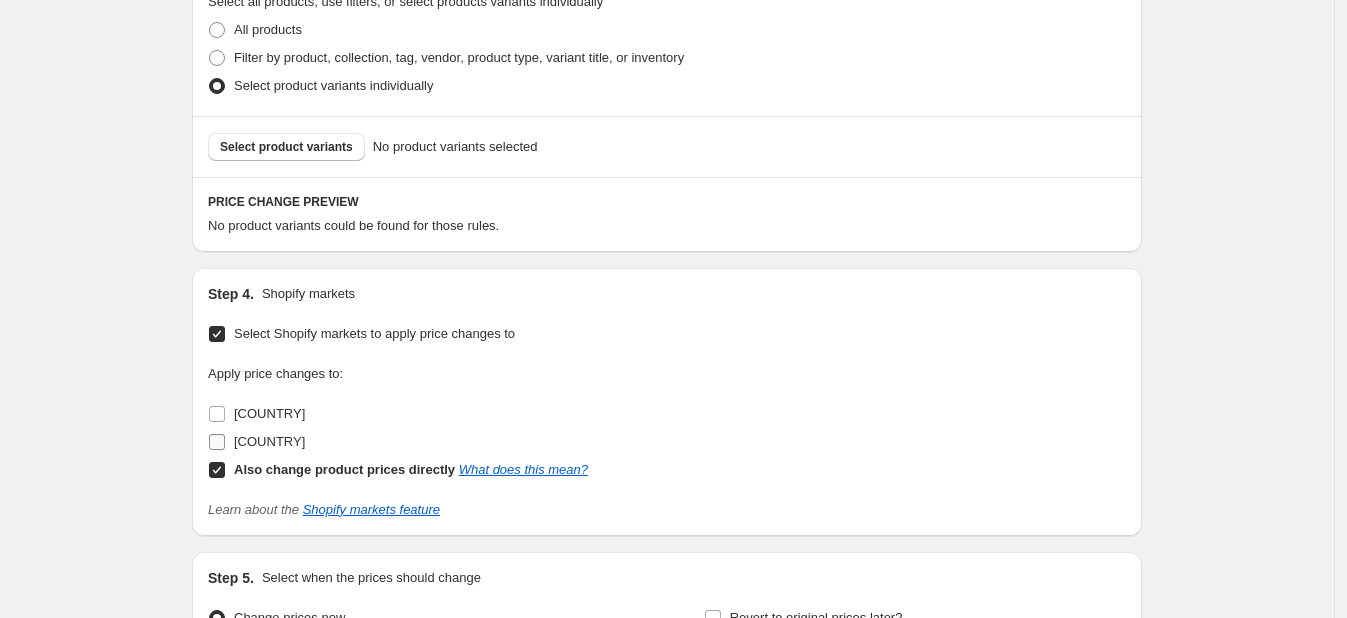 click on "Sweden" at bounding box center (217, 442) 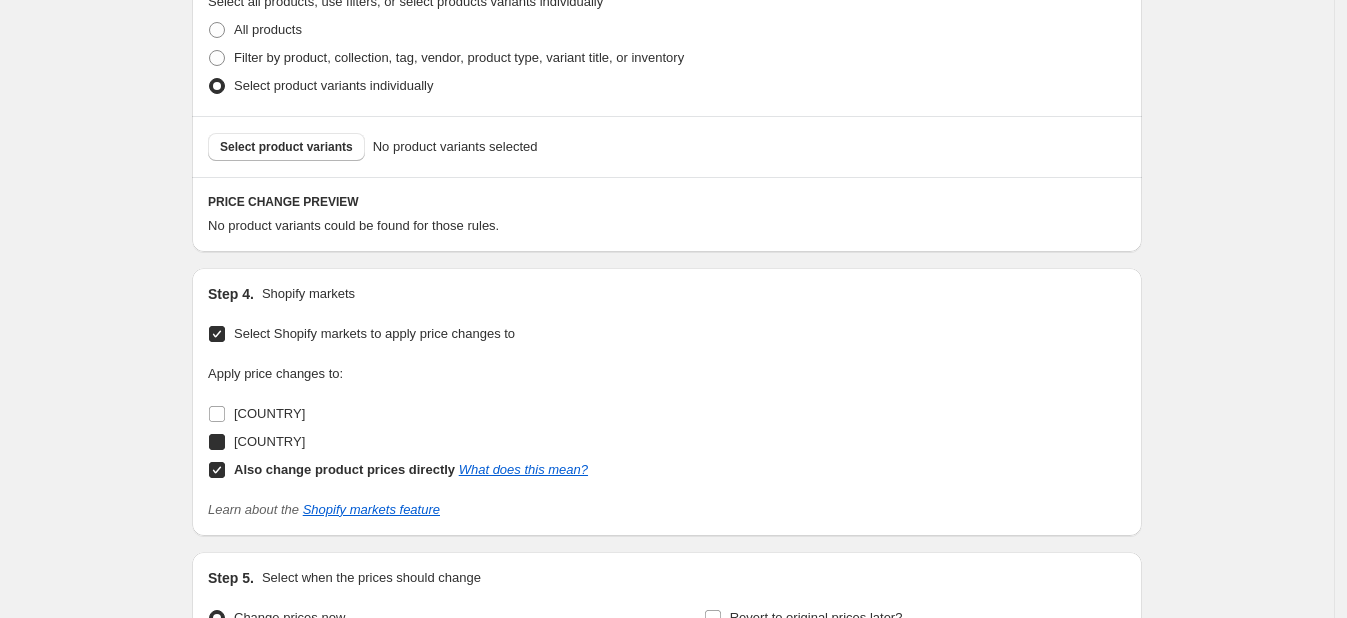checkbox on "true" 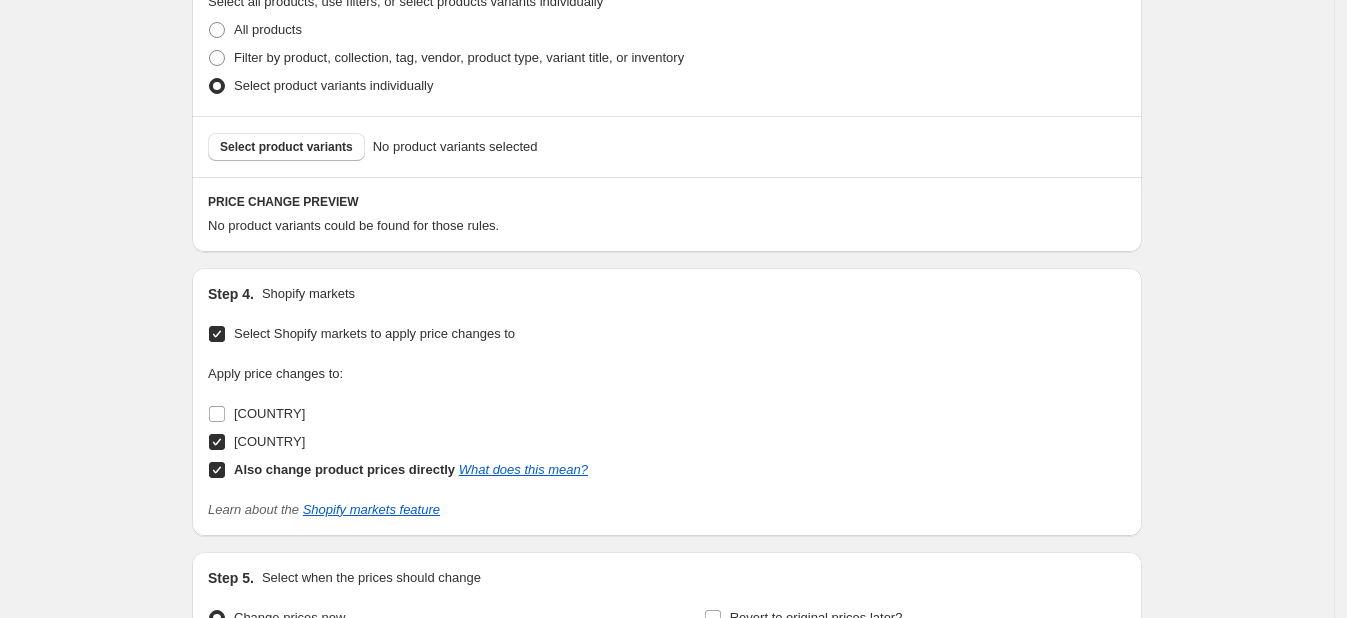 click on "Also change product prices directly   What does this mean?" at bounding box center [217, 470] 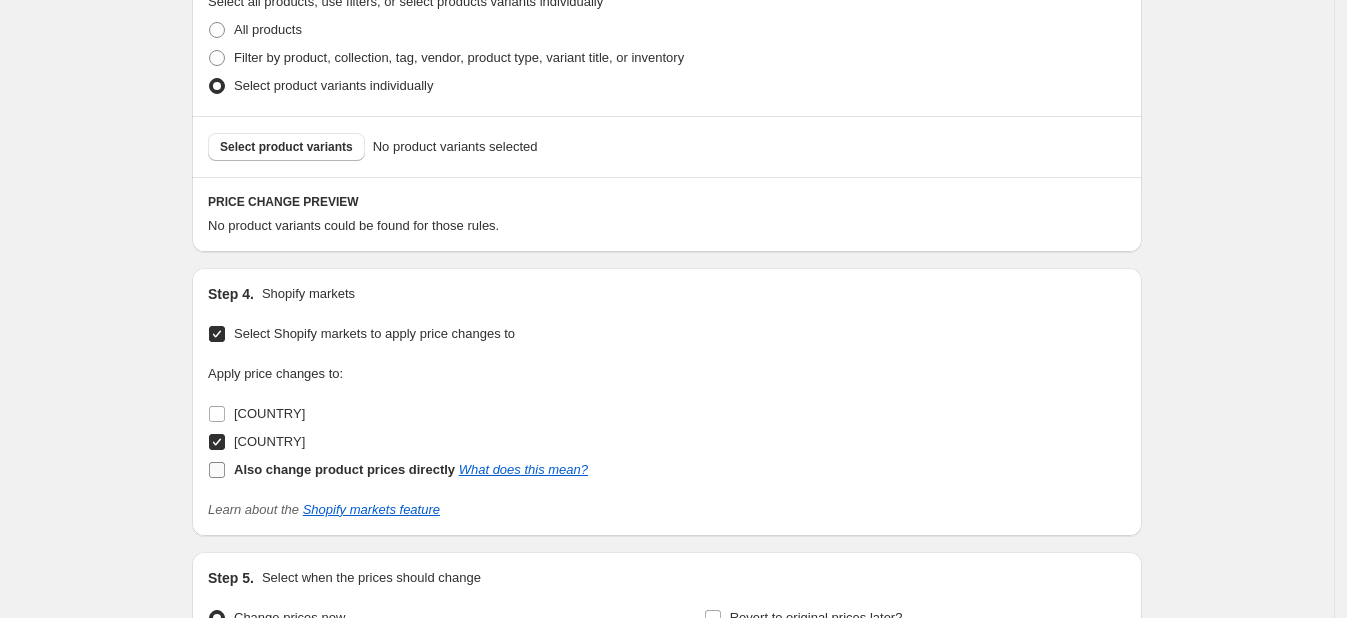 checkbox on "false" 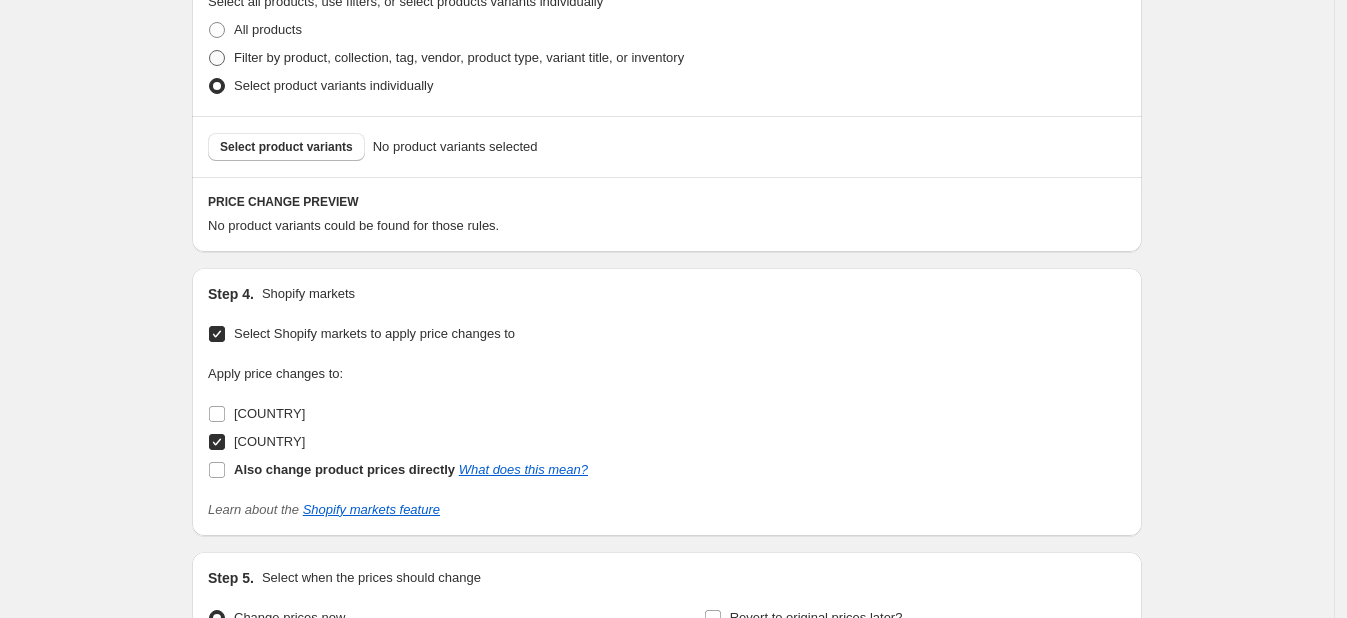 click at bounding box center (217, 58) 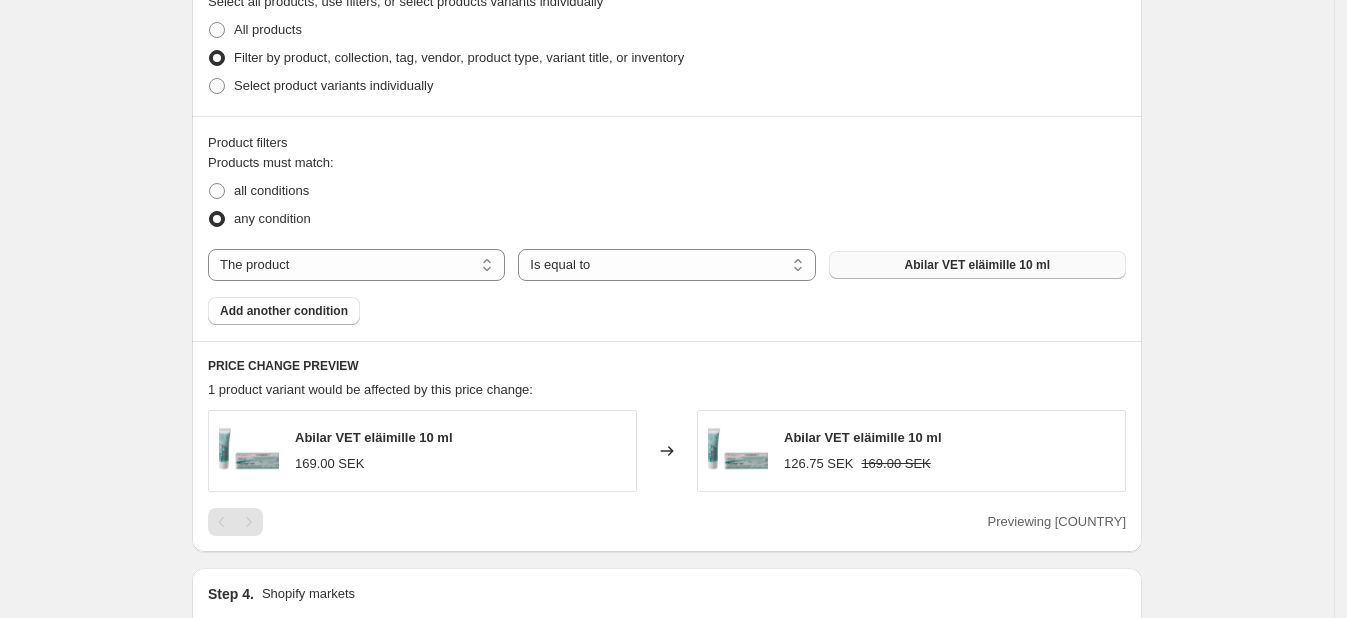 click on "Abilar VET eläimille 10 ml" at bounding box center (977, 265) 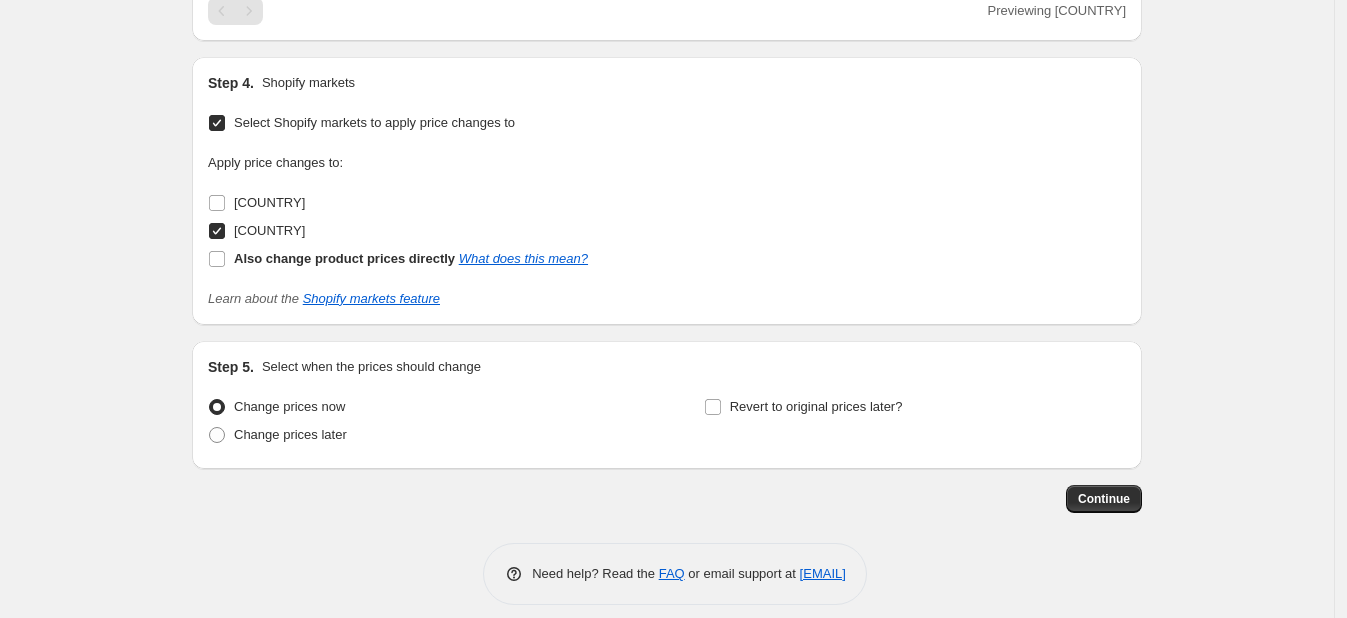 scroll, scrollTop: 1520, scrollLeft: 0, axis: vertical 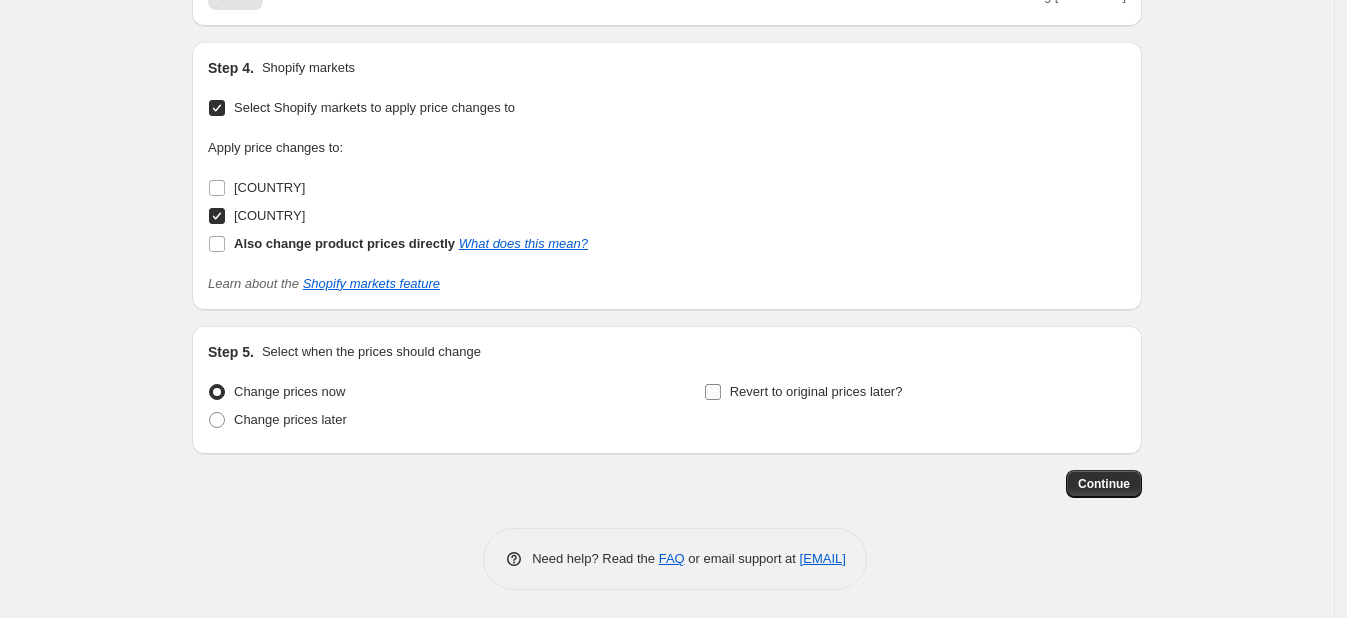 click on "Revert to original prices later?" at bounding box center (713, 392) 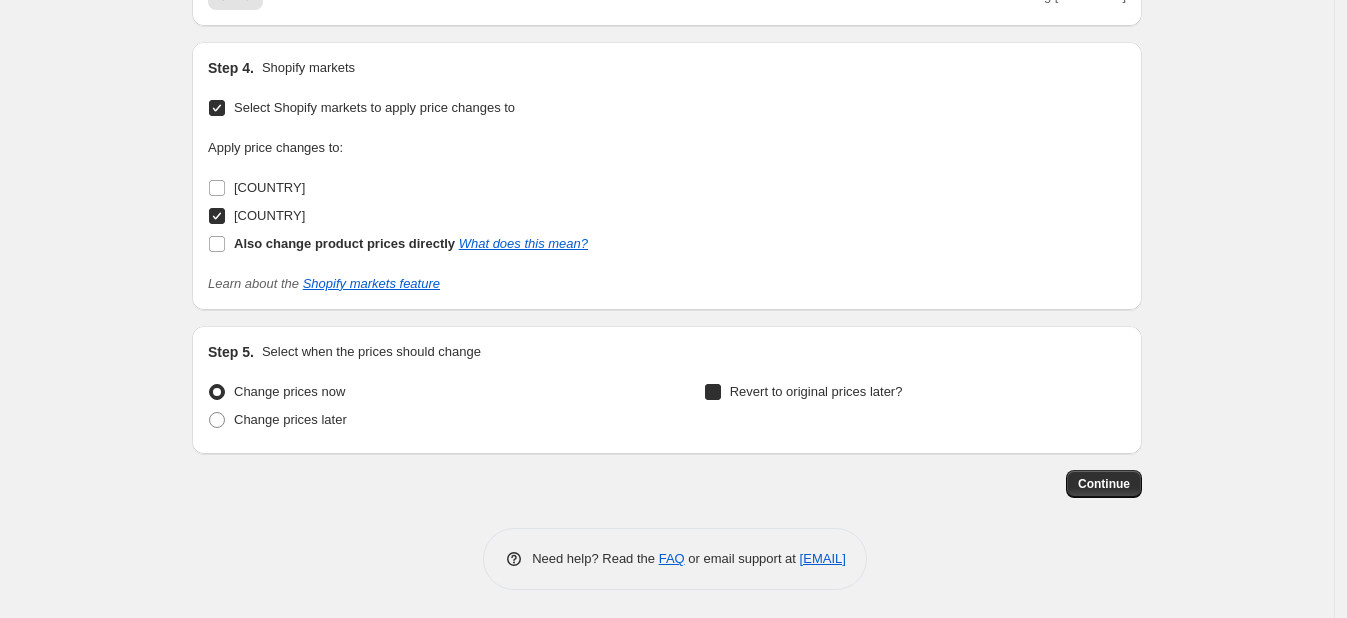 checkbox on "true" 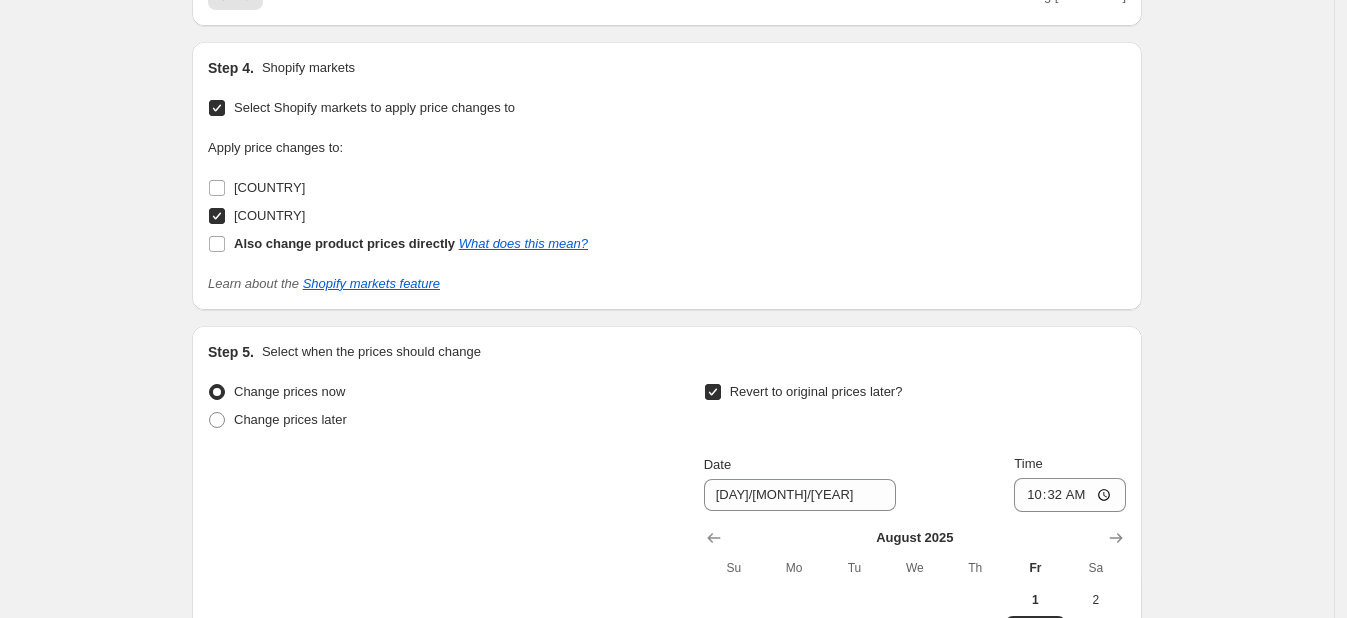scroll, scrollTop: 1757, scrollLeft: 0, axis: vertical 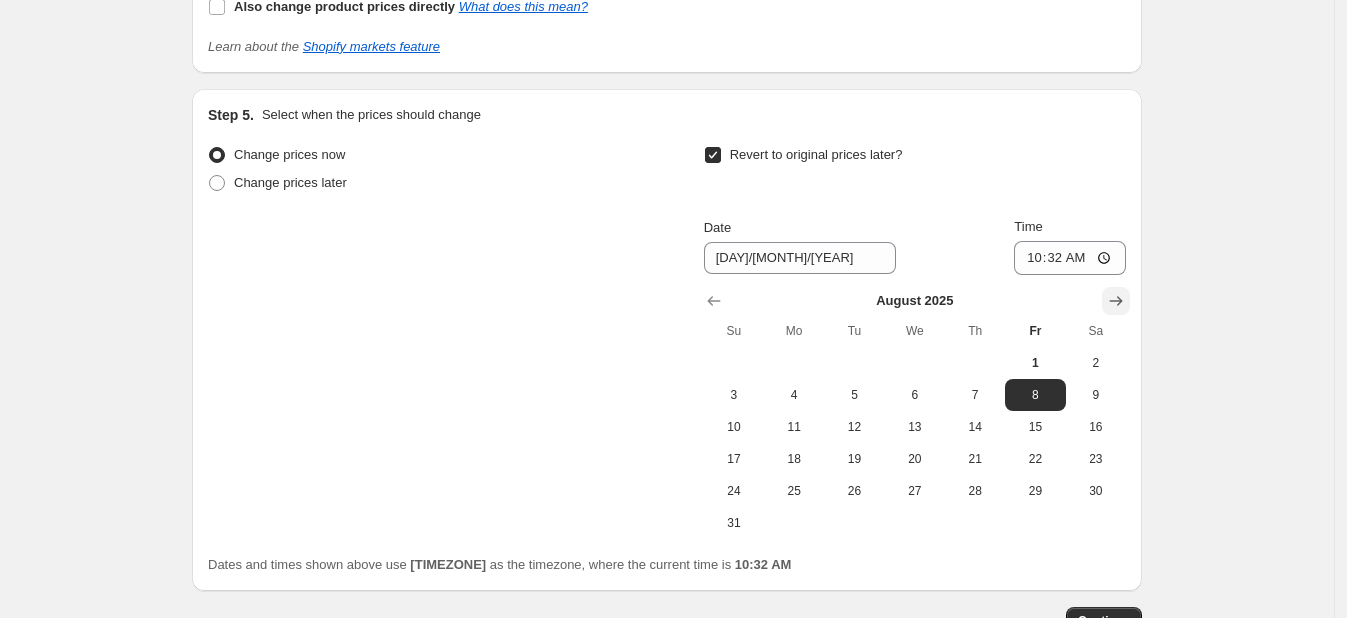 click at bounding box center (1116, 301) 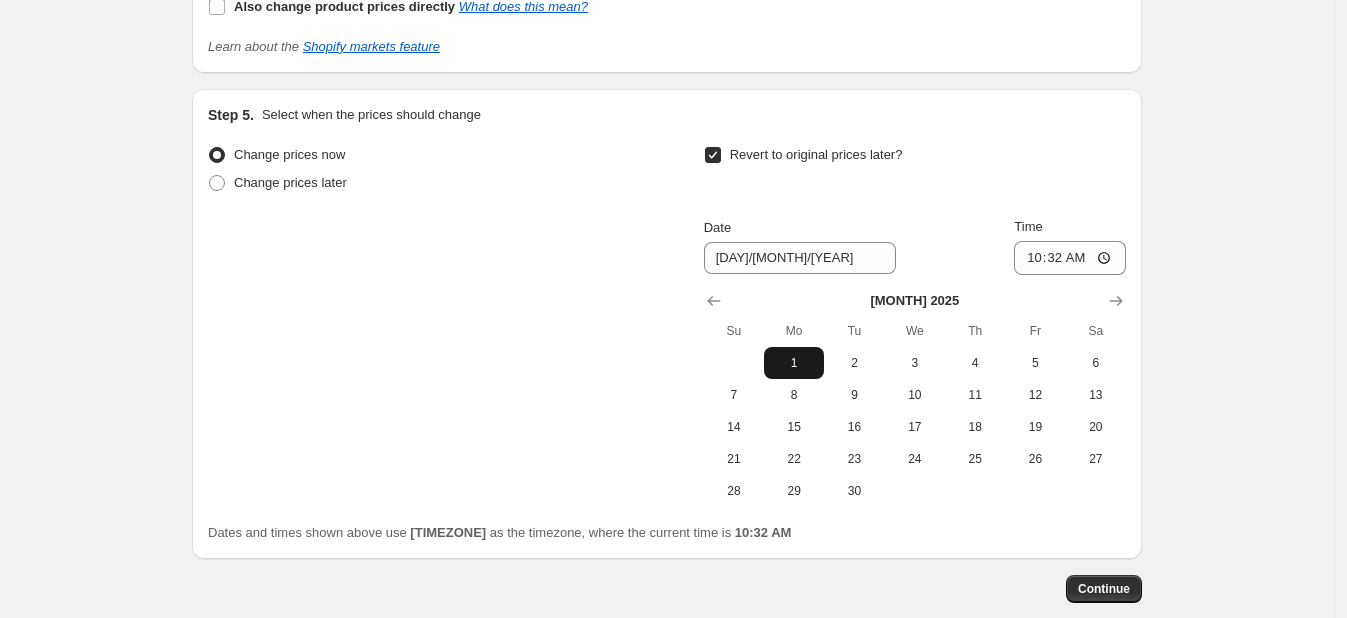 click on "1" at bounding box center (794, 363) 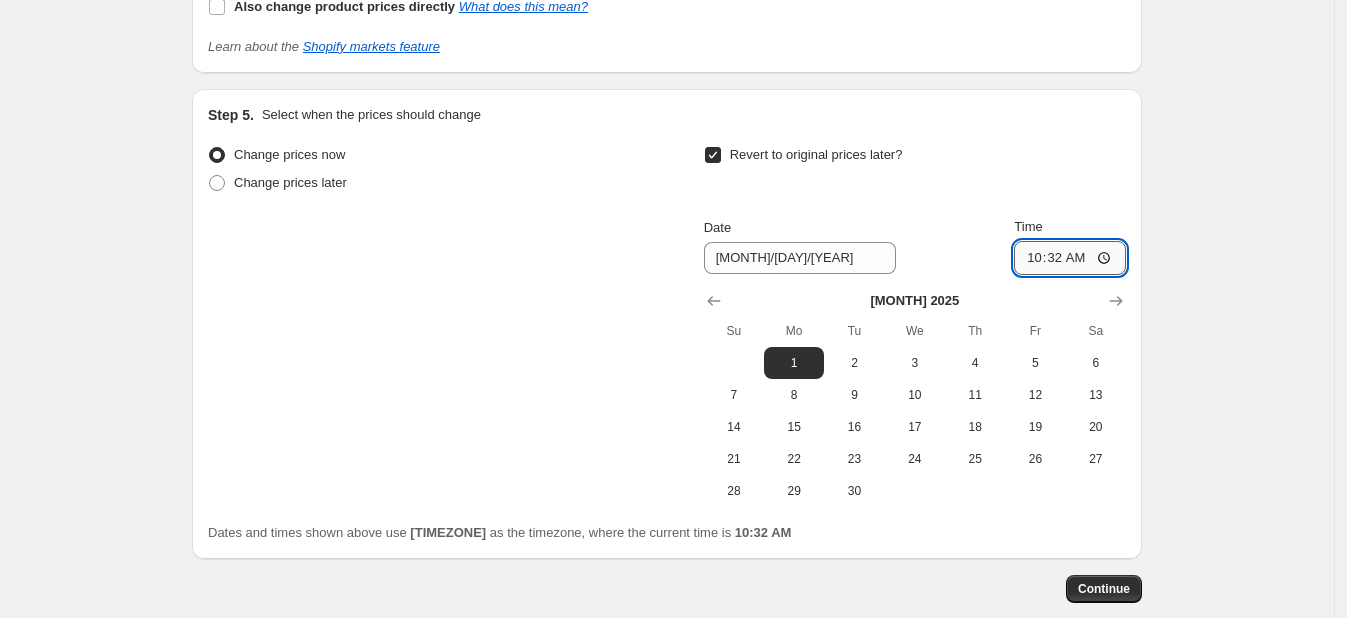 click on "10:32" at bounding box center (1070, 258) 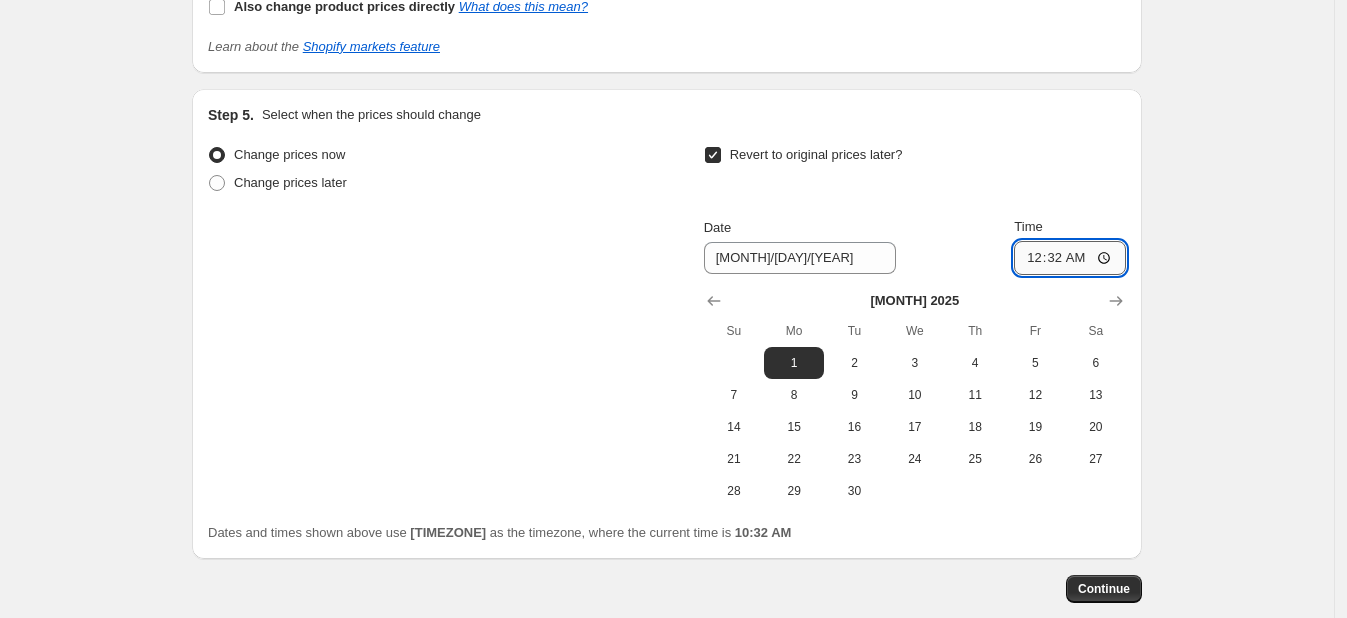 type on "01:32" 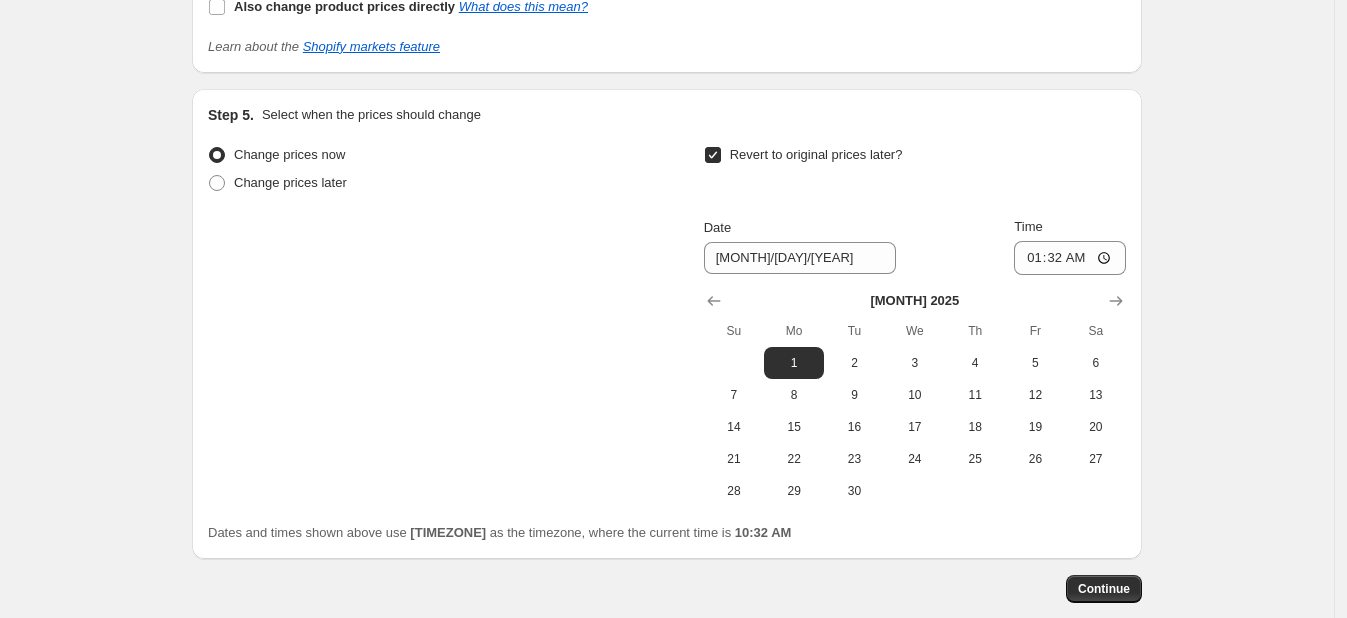 click on "Create new price change job. This page is ready Create new price change job Draft Step 1. Optionally give your price change job a title (eg "March 30% off sale on boots") Sanocyn Forte -25% AUG Promo This title is just for internal use, customers won't see it Step 2. Select how the prices should change Use bulk price change rules Set product prices individually Use CSV upload Price Change type Change the price to a certain amount Change the price by a certain amount Change the price by a certain percentage Change the price to the current compare at price (price before sale) Change the price by a certain amount relative to the compare at price Change the price by a certain percentage relative to the compare at price Don't change the price Change the price by a certain percentage relative to the cost per item Change price to certain cost margin Change the price by a certain percentage Price change amount -25 % (Price drop) Rounding Round to nearest .01 Round to nearest whole number End prices in .99 Change type" at bounding box center (667, -516) 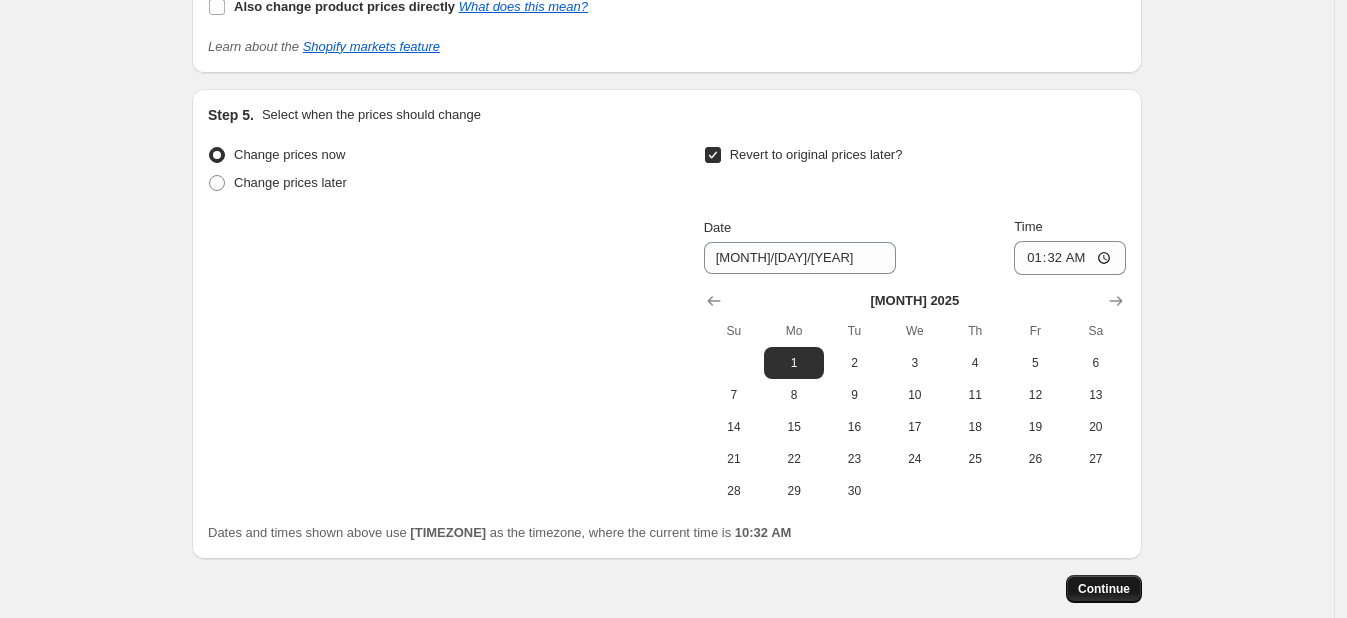 click on "Continue" at bounding box center [1104, 589] 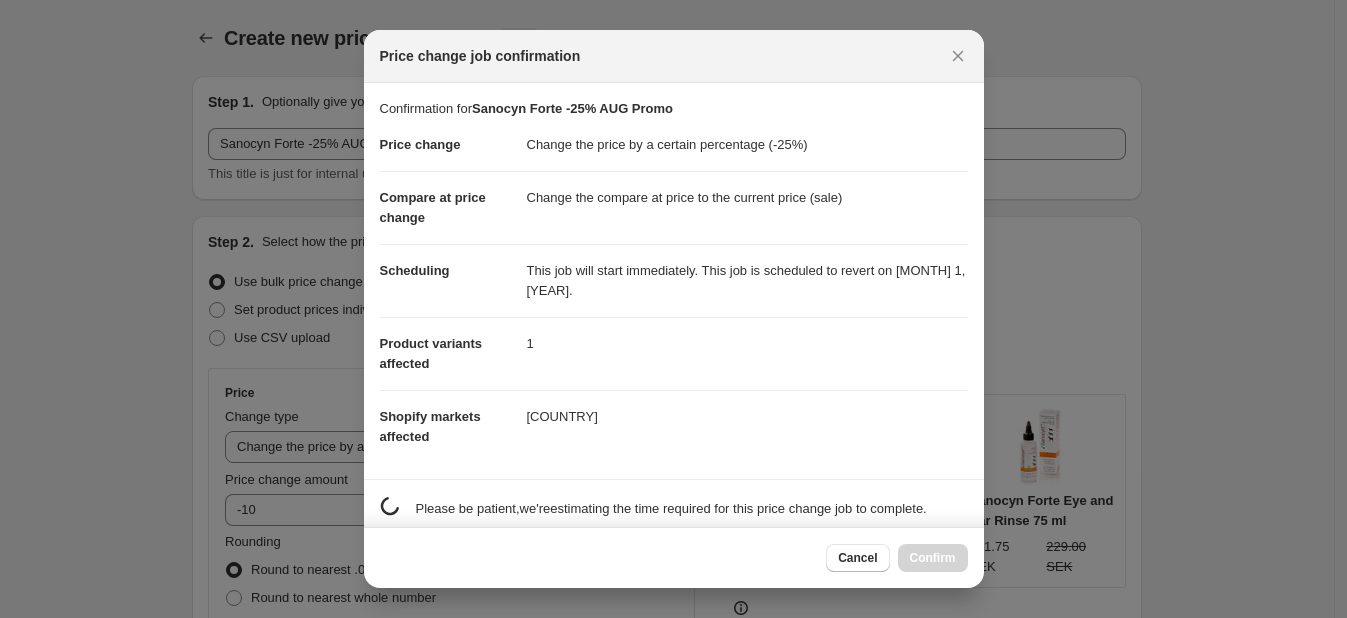 scroll, scrollTop: 0, scrollLeft: 0, axis: both 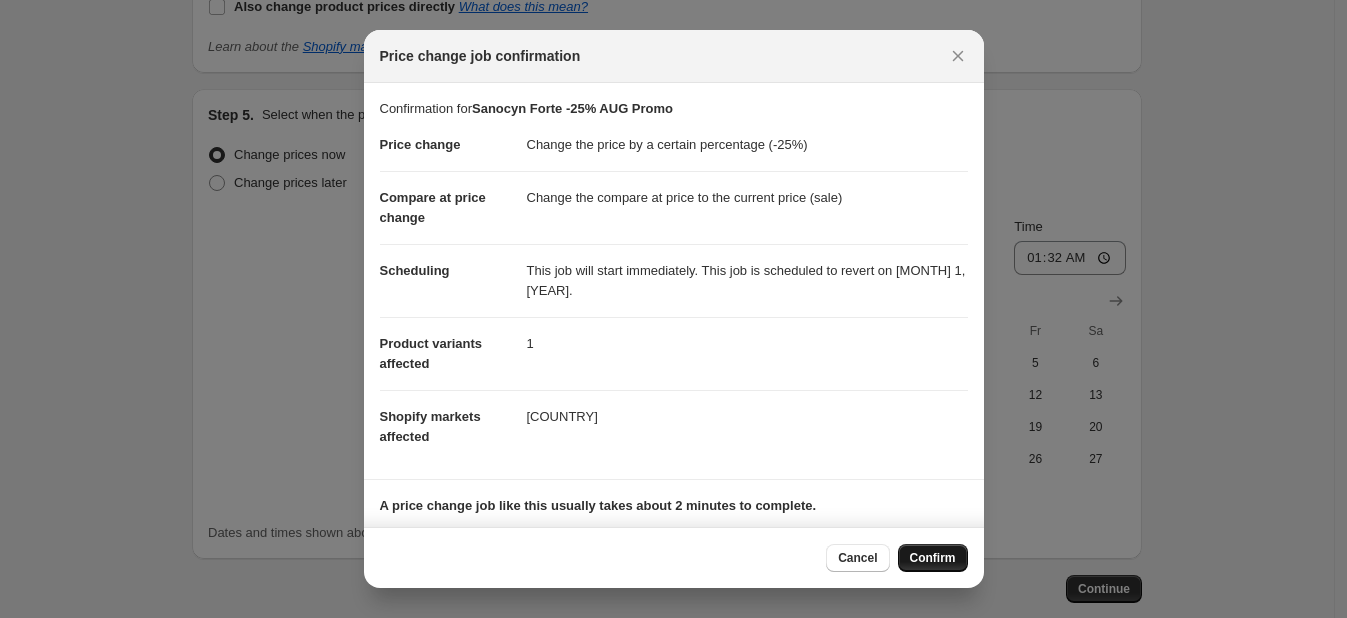 click on "Confirm" at bounding box center [933, 558] 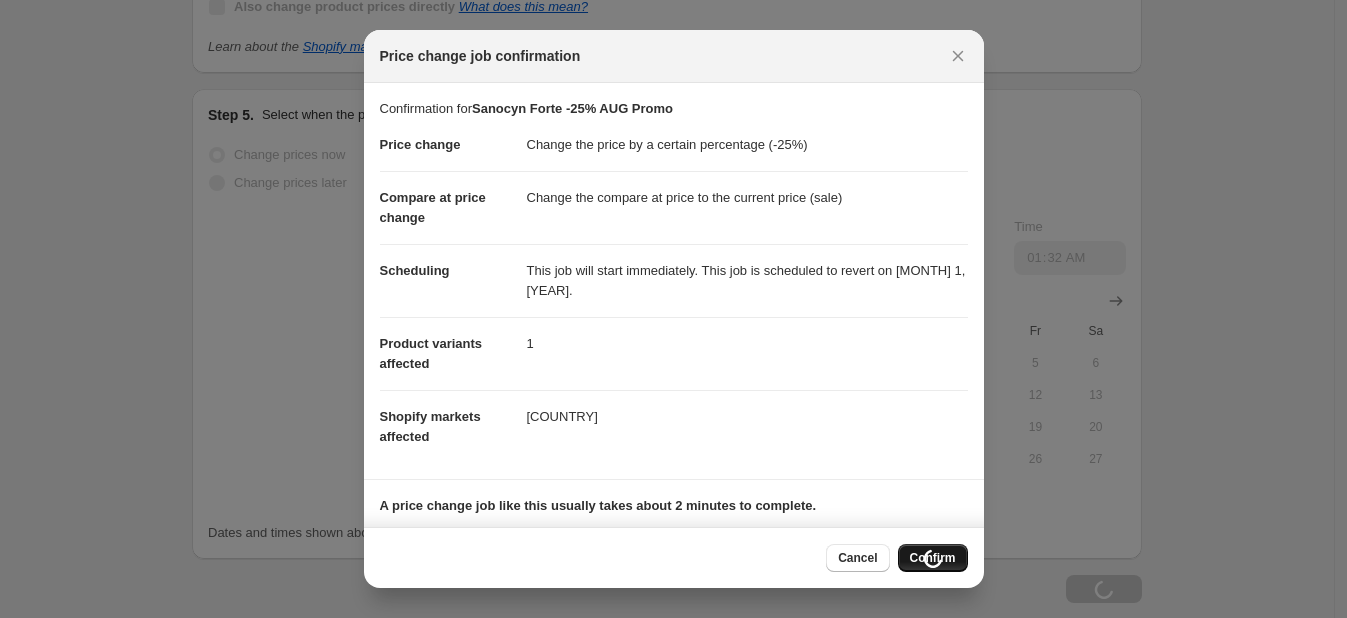 scroll, scrollTop: 1824, scrollLeft: 0, axis: vertical 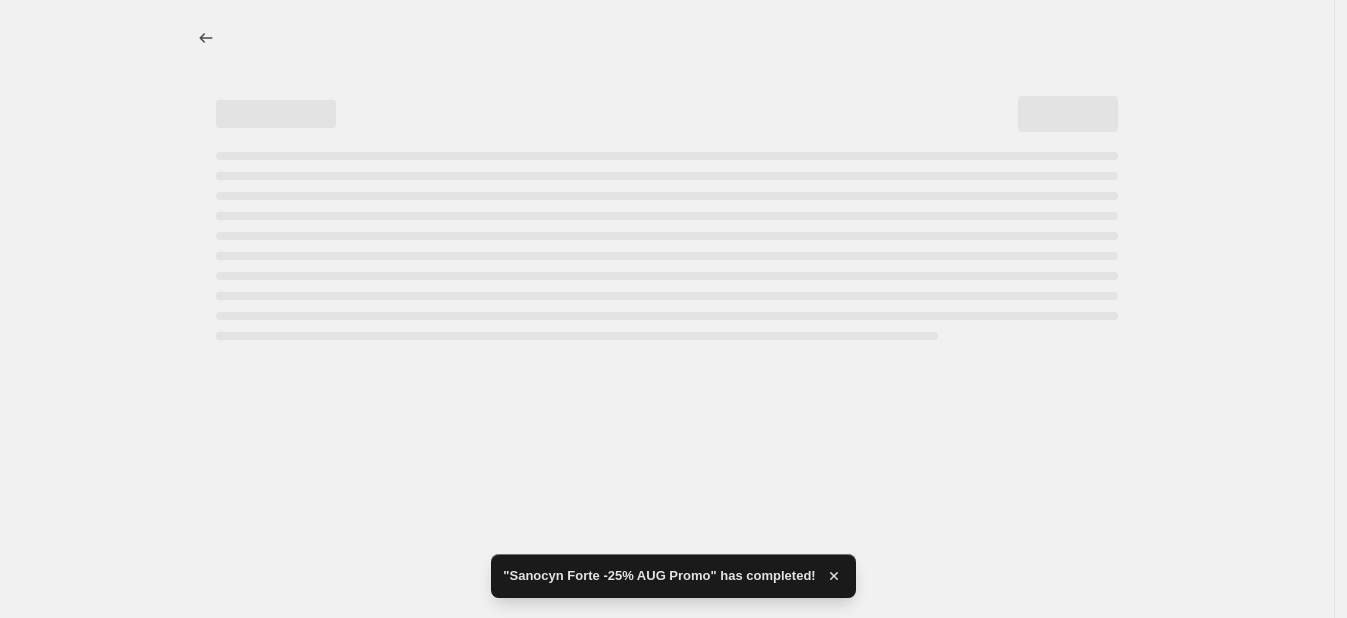 select on "percentage" 